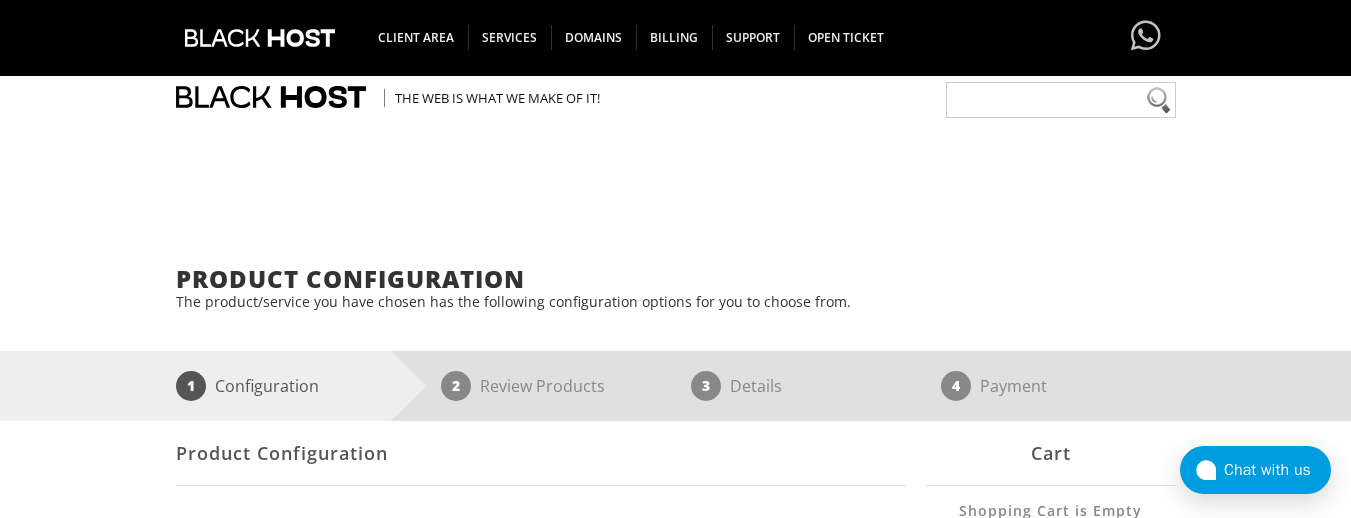 scroll, scrollTop: 300, scrollLeft: 0, axis: vertical 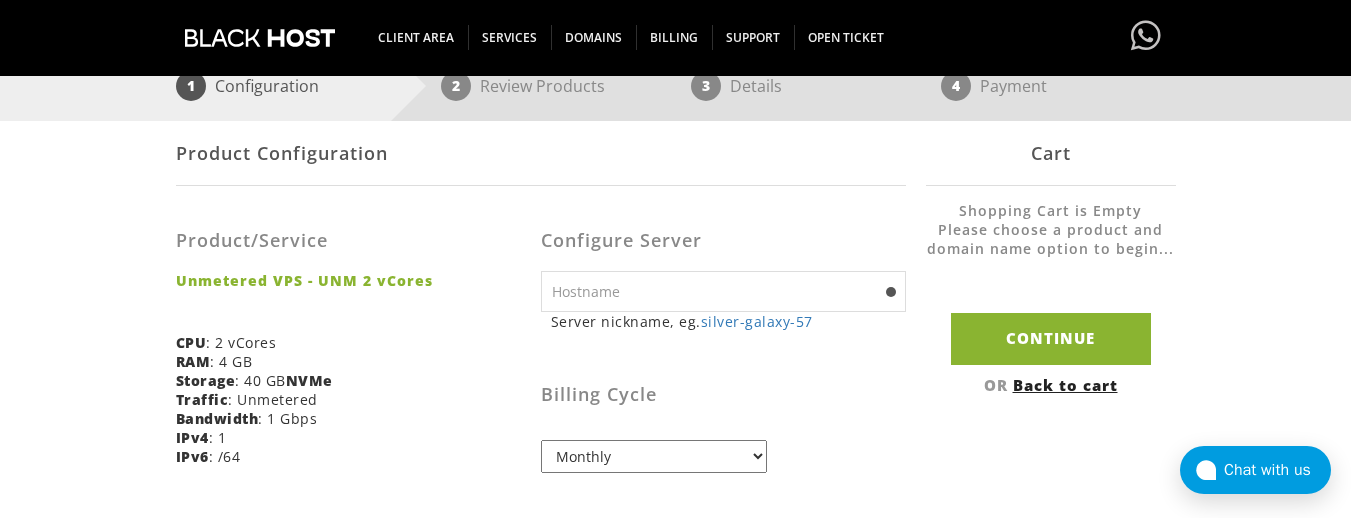 click at bounding box center [723, 291] 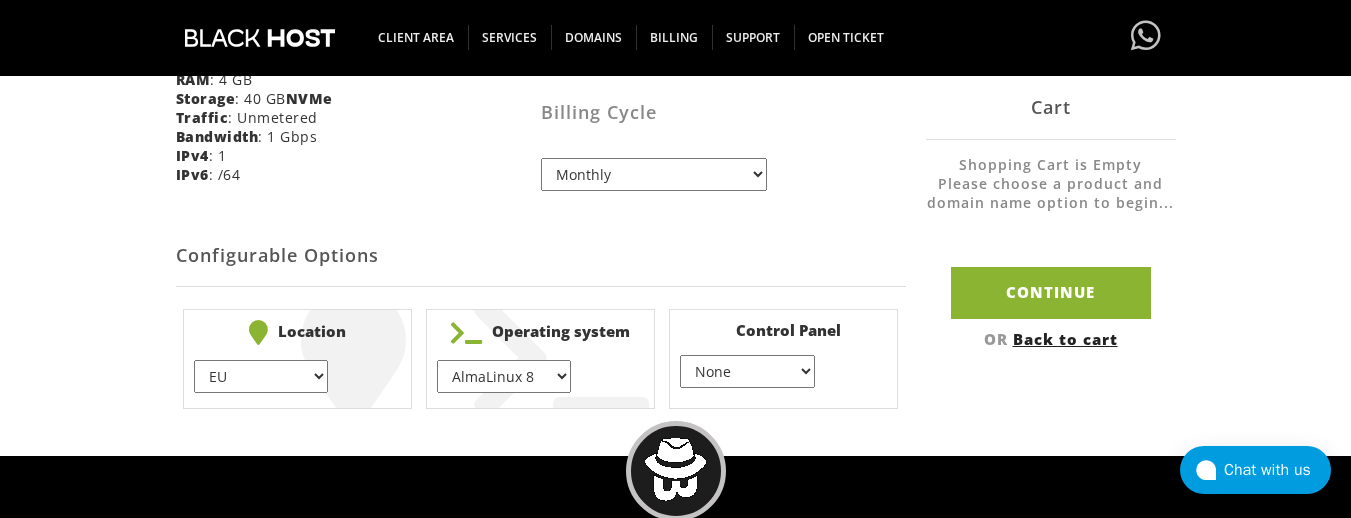 scroll, scrollTop: 600, scrollLeft: 0, axis: vertical 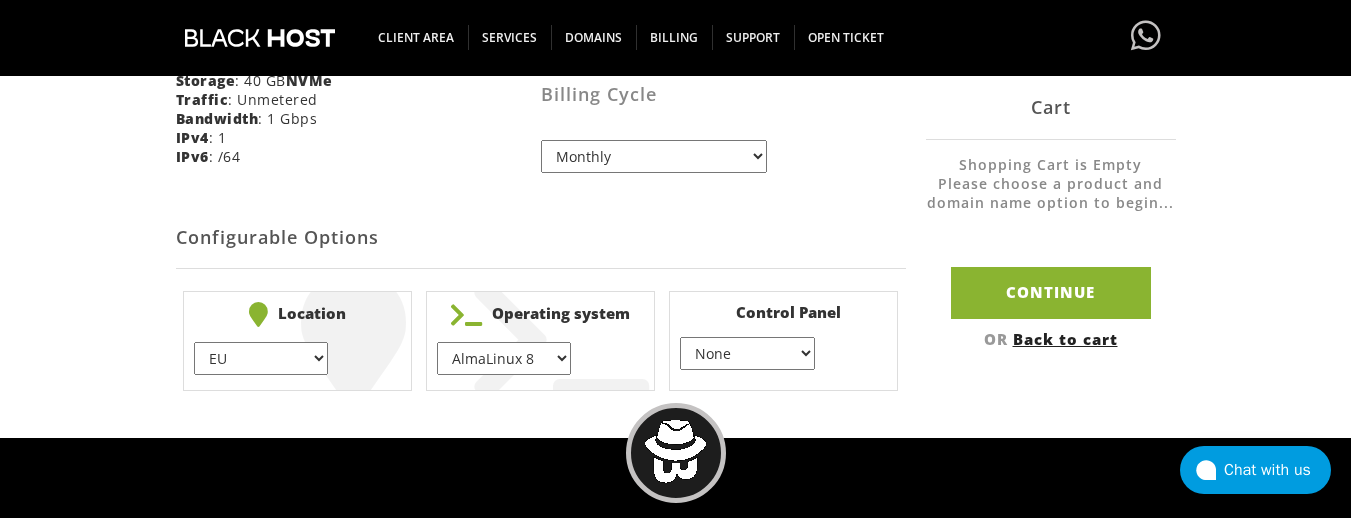 click on "EU
}
USA
}
London
}
Amsterdam
}
Vienna
}
Chicago
}" at bounding box center [261, 358] 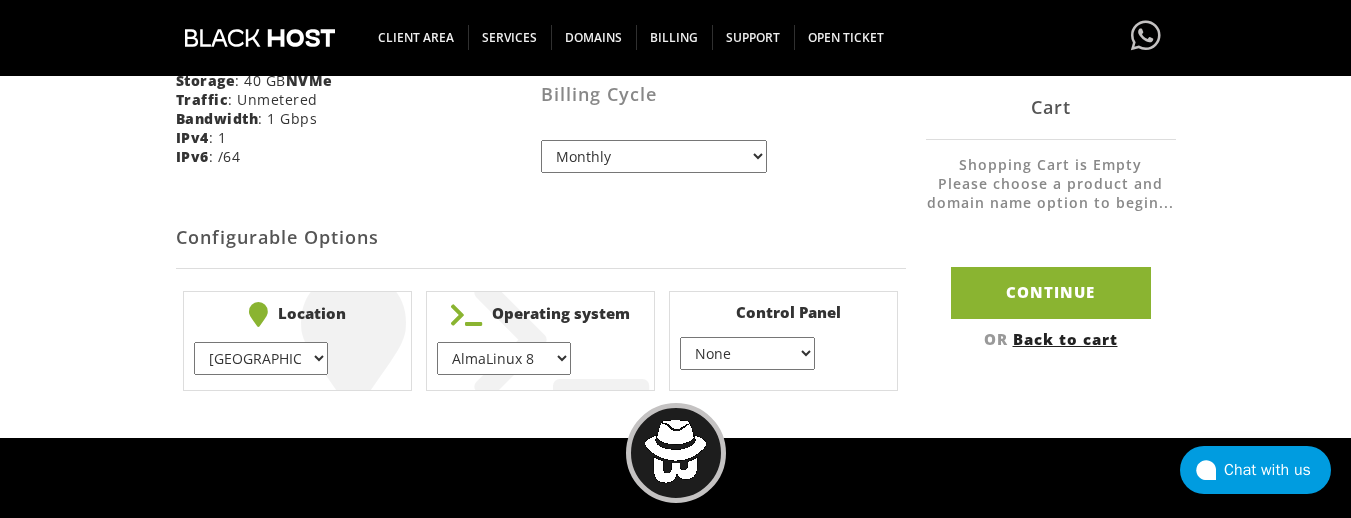 click on "AlmaLinux 8
}
AlmaLinux 9
}
AlmaLinux 10
}
Rocky Linux 8
}
Rocky Linux 9
}
CentOS 7
}
CentOS 8 Stream
}
CentOS 9 Stream
}
CentOS 10 Stream
}
Fedora 40 (Server)
}
Debian 10
}
Debian 11
}
Debian 12
}
Ubuntu 20.04
}
Ubuntu 22.04 Ubuntu 24.04 Alpine Linux 3.13.x" at bounding box center [504, 358] 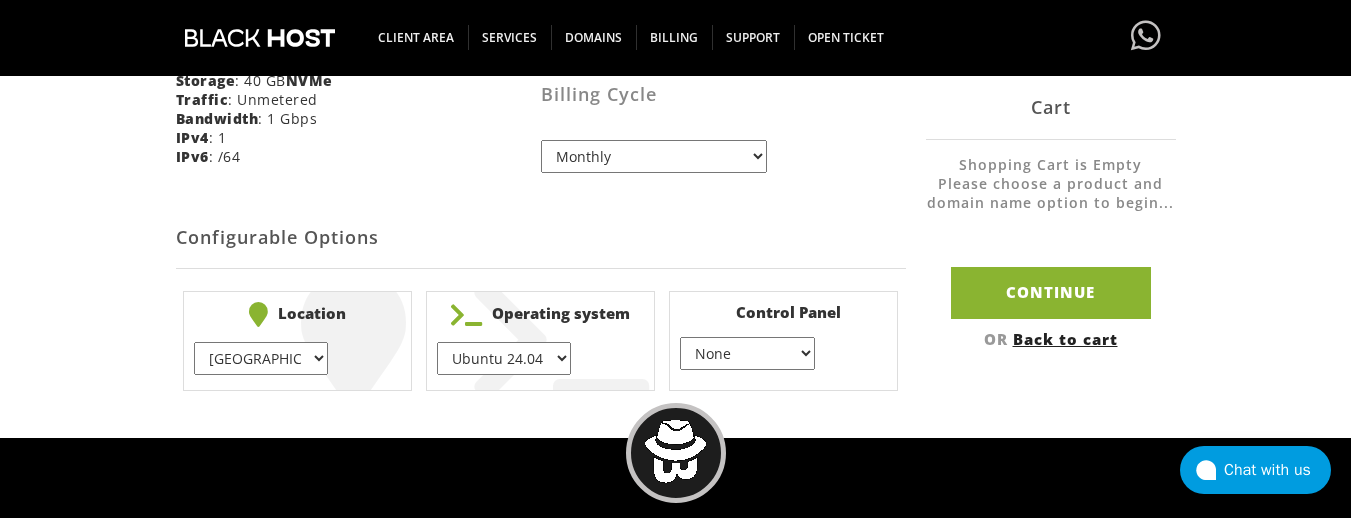 click on "None
}
Virtualmin
}
Cpanel
}
DirectAdmin
}" at bounding box center [747, 353] 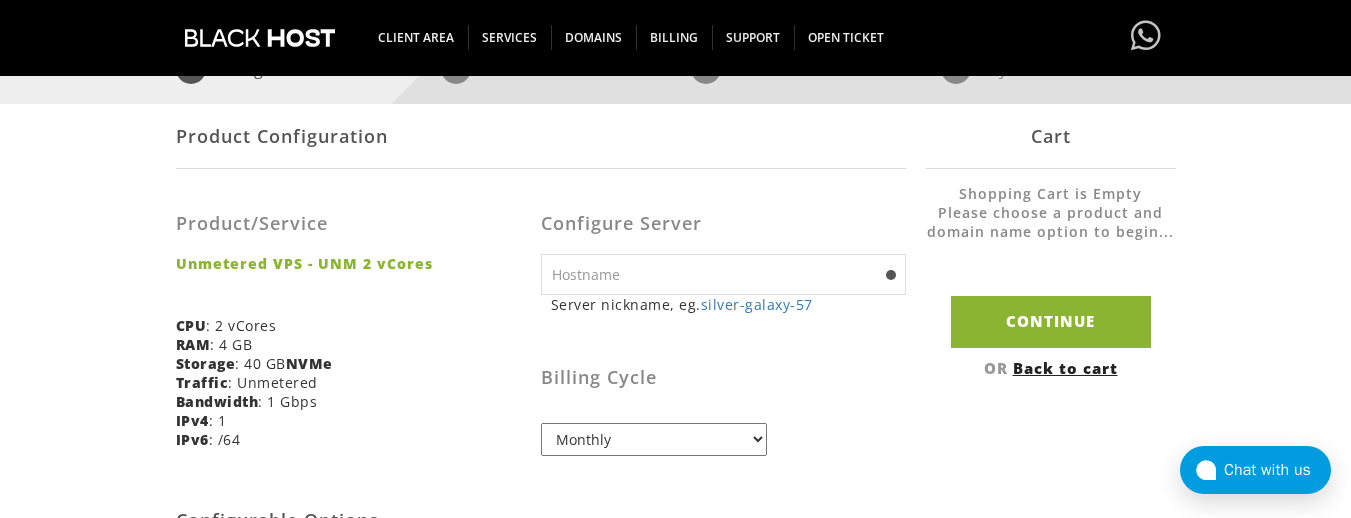 scroll, scrollTop: 300, scrollLeft: 0, axis: vertical 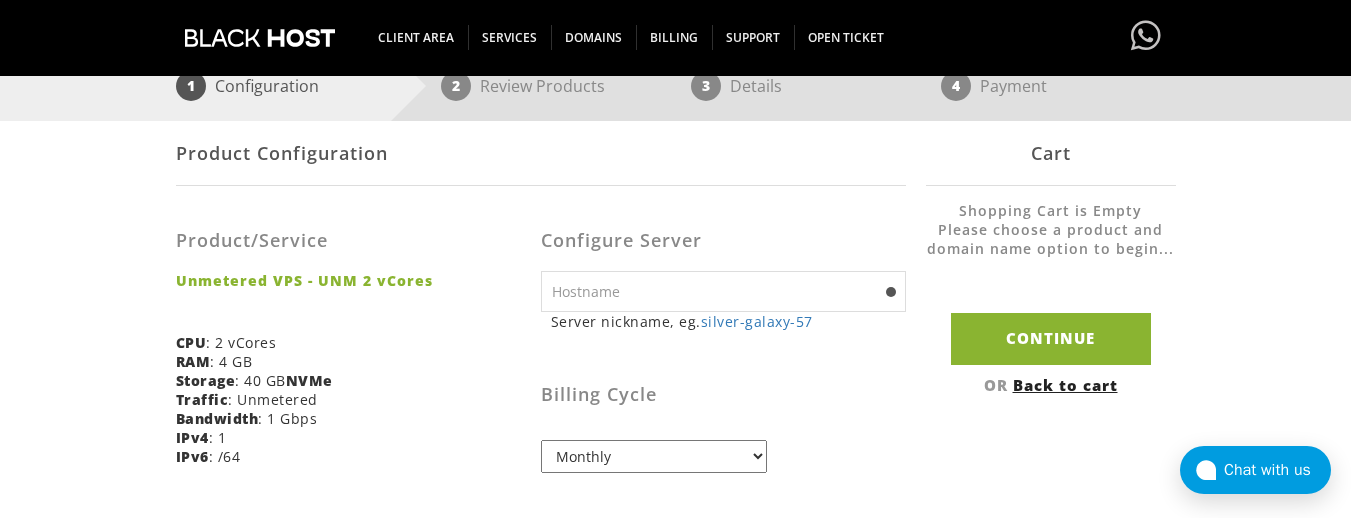 click at bounding box center [723, 291] 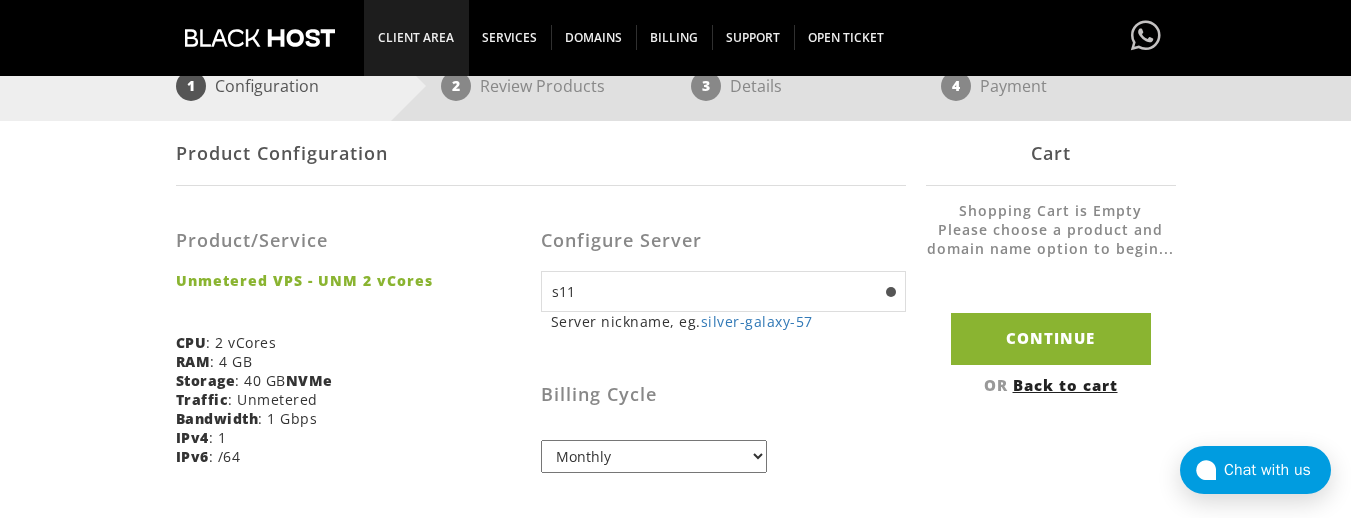 type on "s11" 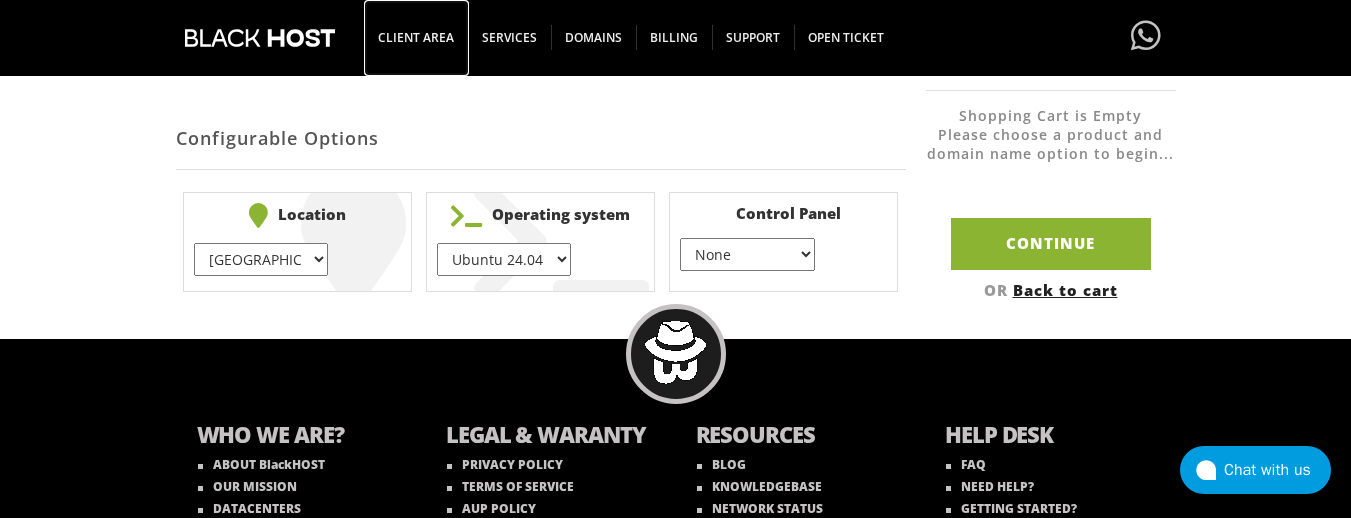 scroll, scrollTop: 700, scrollLeft: 0, axis: vertical 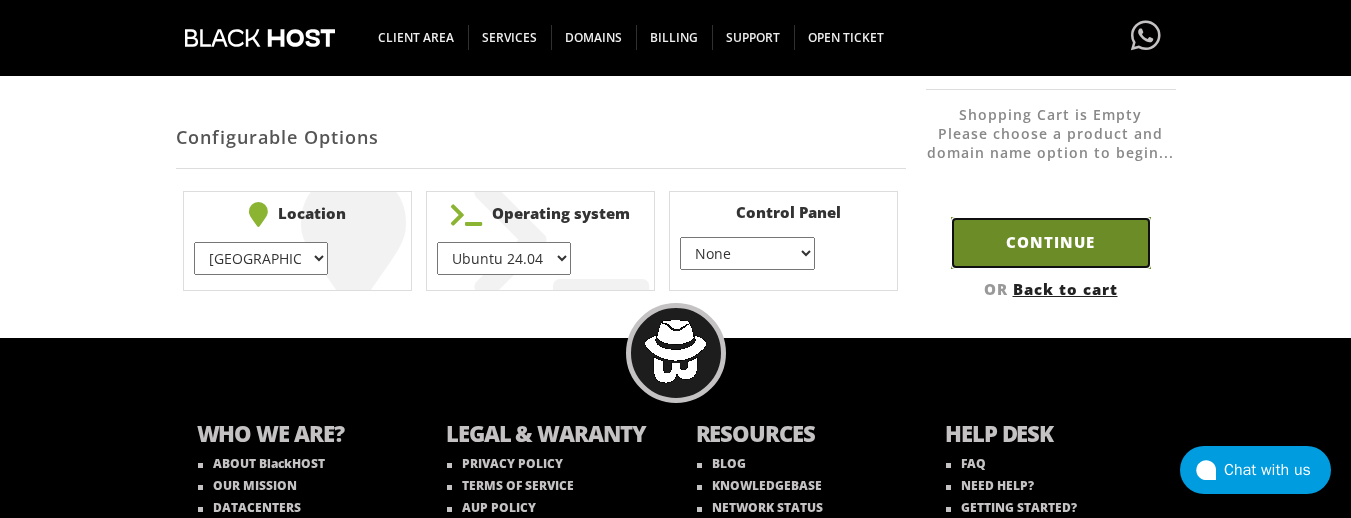 click on "Continue" at bounding box center [1051, 242] 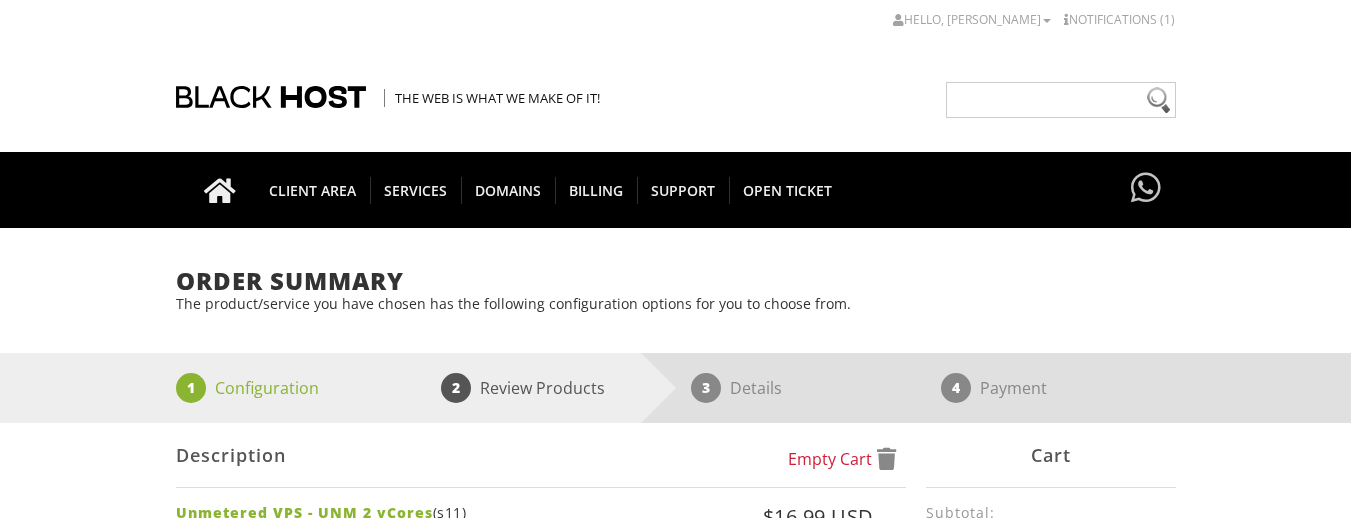 scroll, scrollTop: 0, scrollLeft: 0, axis: both 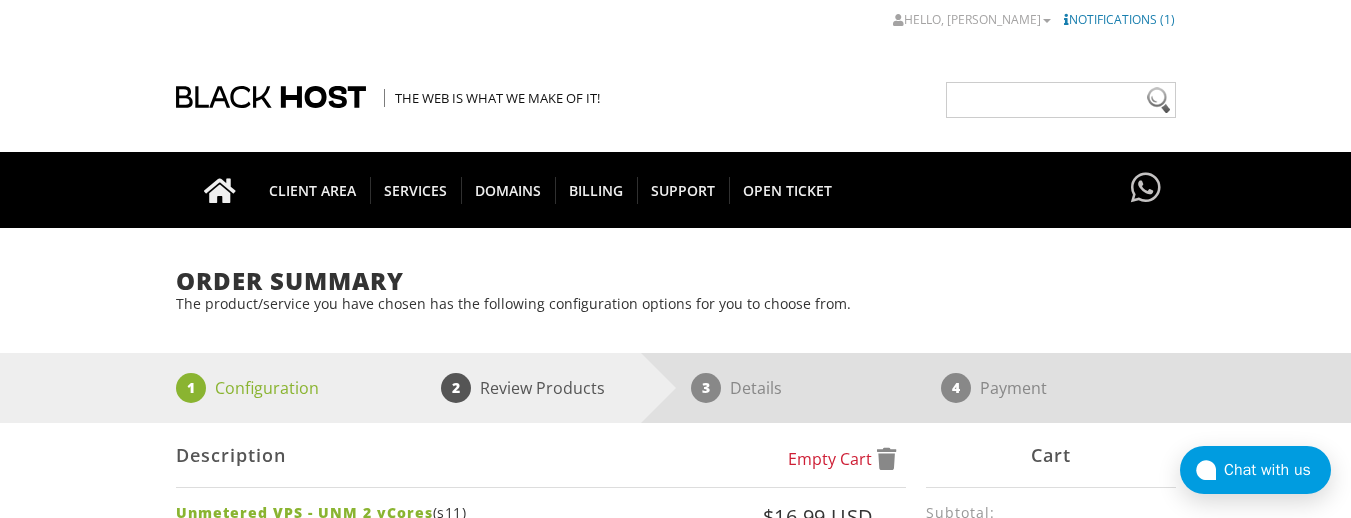 click on "Notifications (1)" at bounding box center (1119, 19) 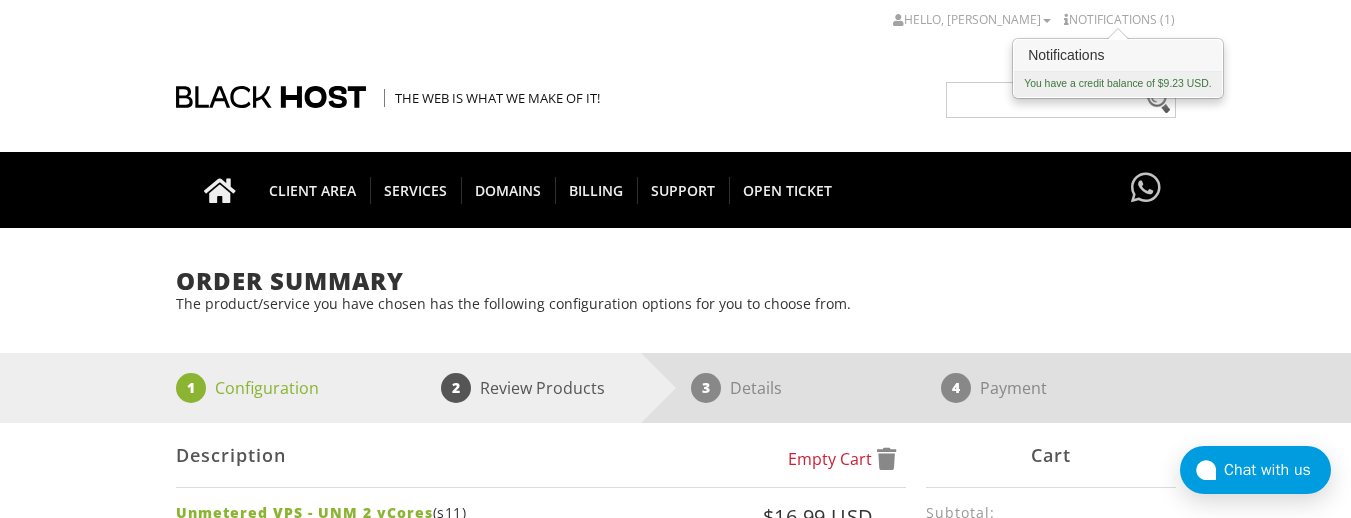click on "You have a credit balance of $9.23 USD." at bounding box center (1117, 84) 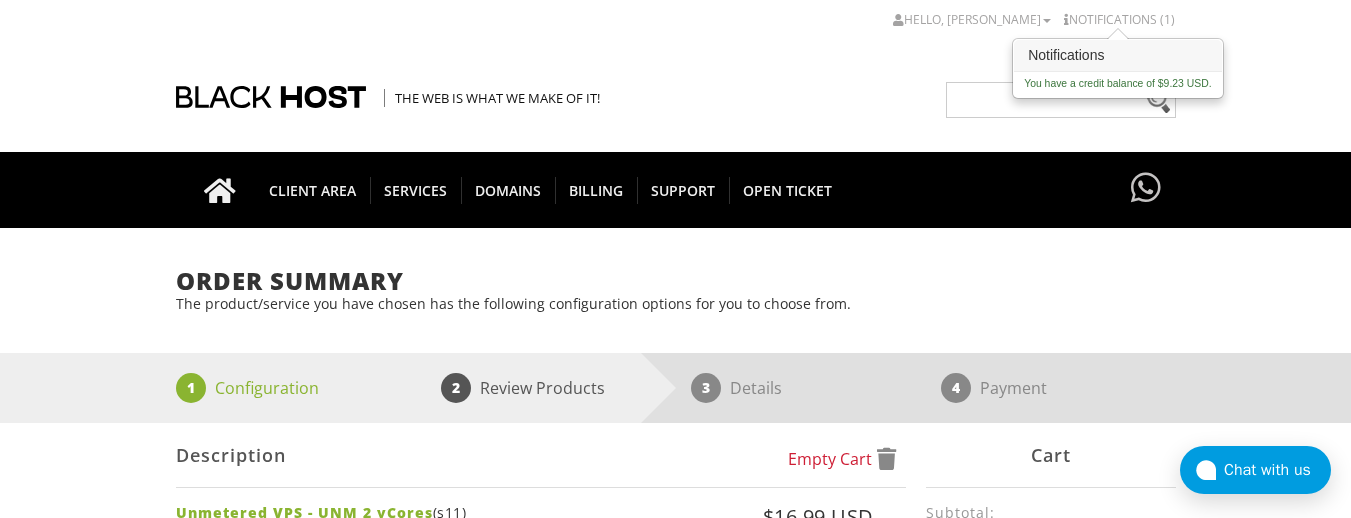 click on "CAD
CHF
EUR
GBP
JPY
MKD
RUB
USD
Hello, Mohammad Reza
Credit Card Details
Contacts/Sub-Accounts
Change Password
Security Settings
Email Historyy
Logout
Notifications (1)
You have a credit balance of $9.23 USD.
Hello, Mohammad Reza
Credit Card Details
Logout" at bounding box center (675, 601) 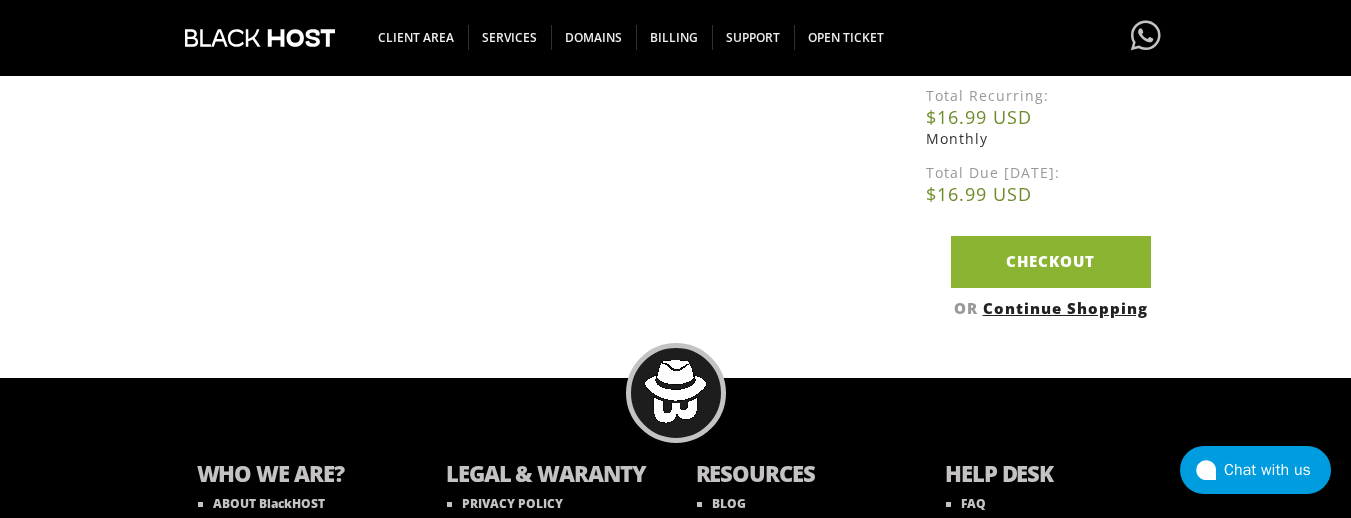 scroll, scrollTop: 600, scrollLeft: 0, axis: vertical 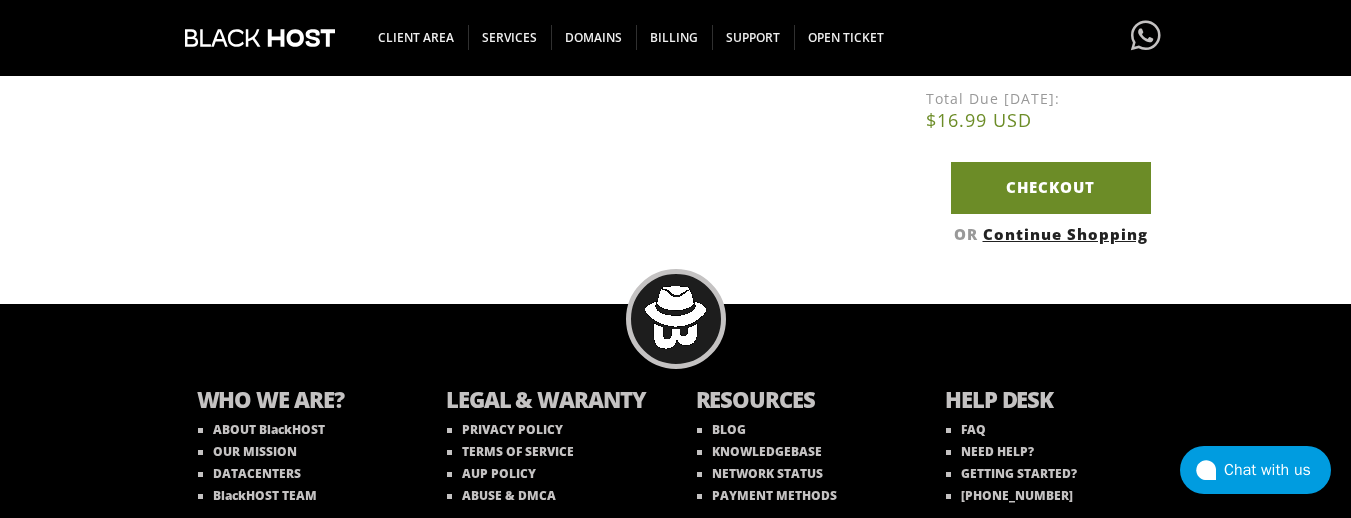 click on "Checkout" at bounding box center [1051, 187] 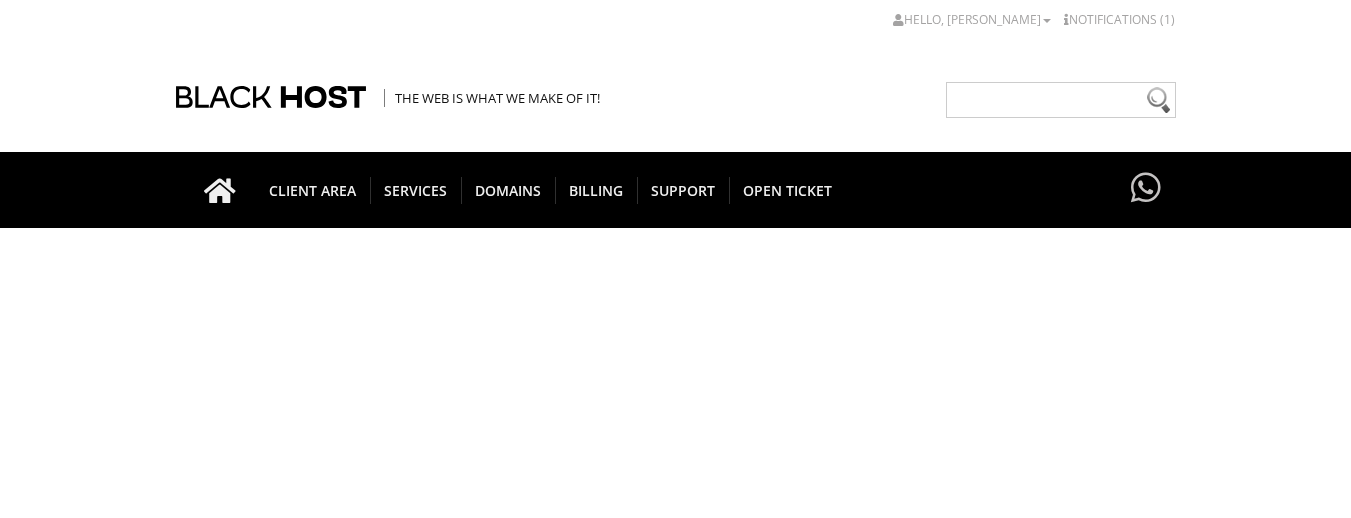 scroll, scrollTop: 0, scrollLeft: 0, axis: both 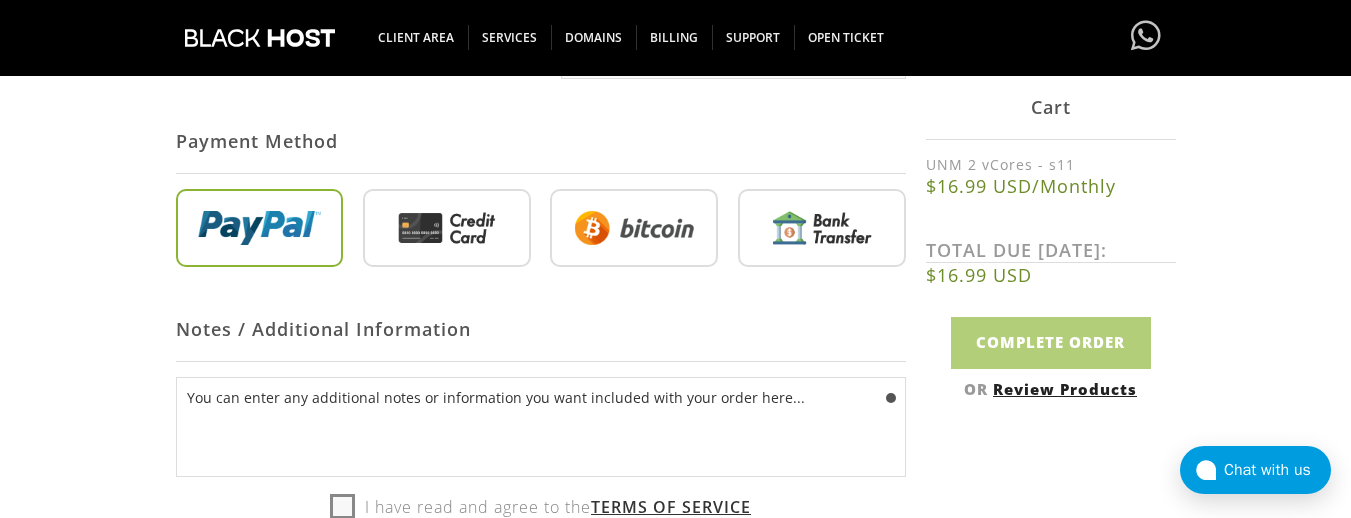 type on "ns2" 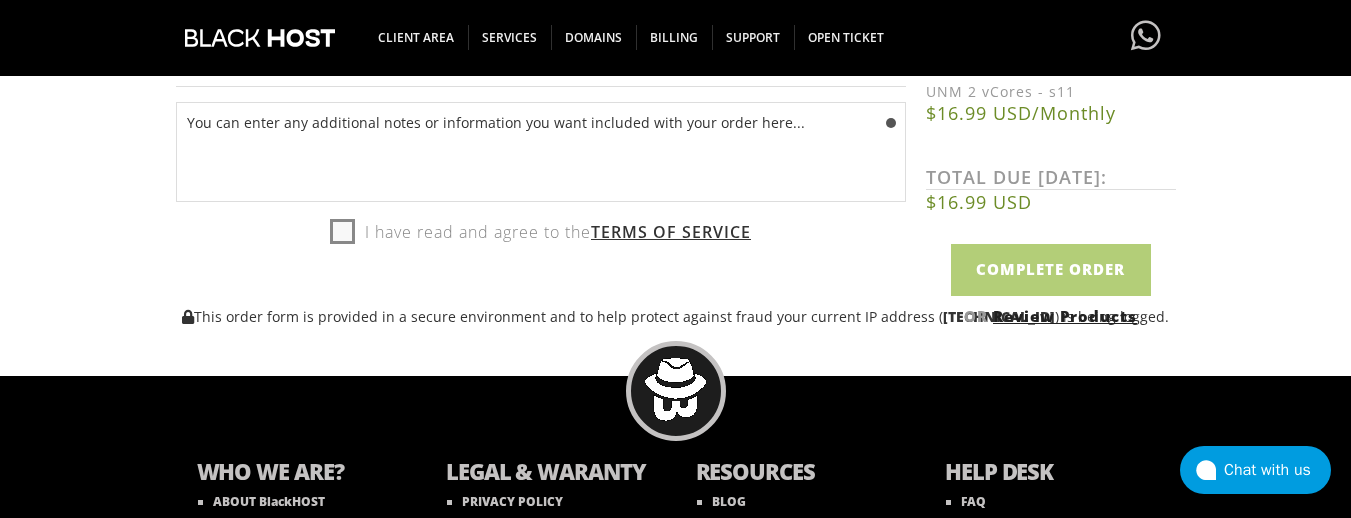 scroll, scrollTop: 1100, scrollLeft: 0, axis: vertical 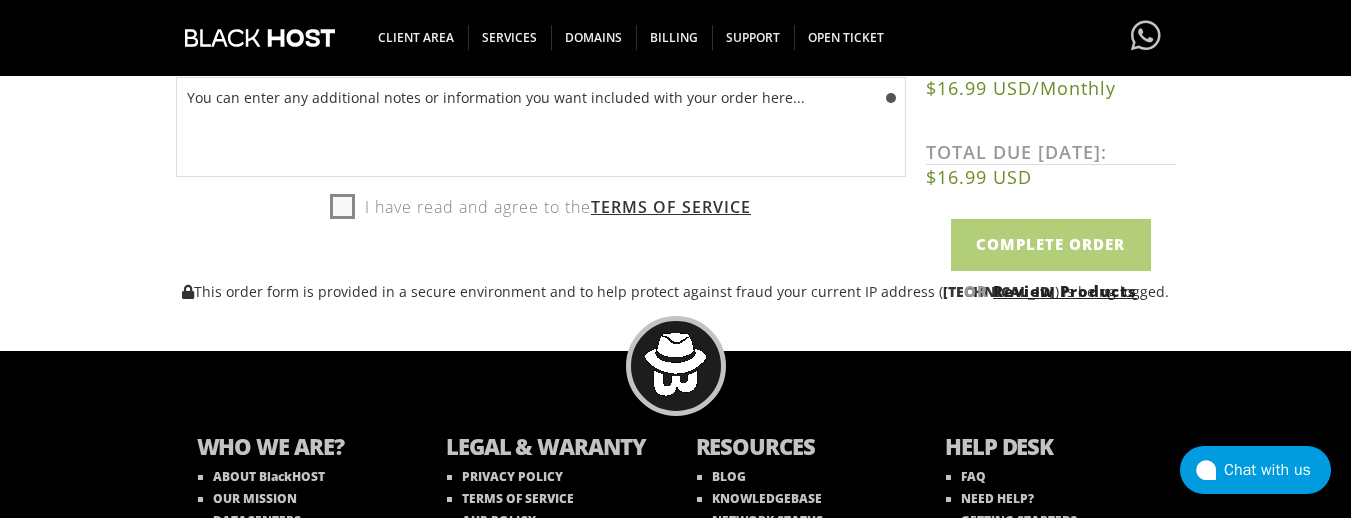 click on "I have read and agree to the  Terms of Service" at bounding box center (540, 207) 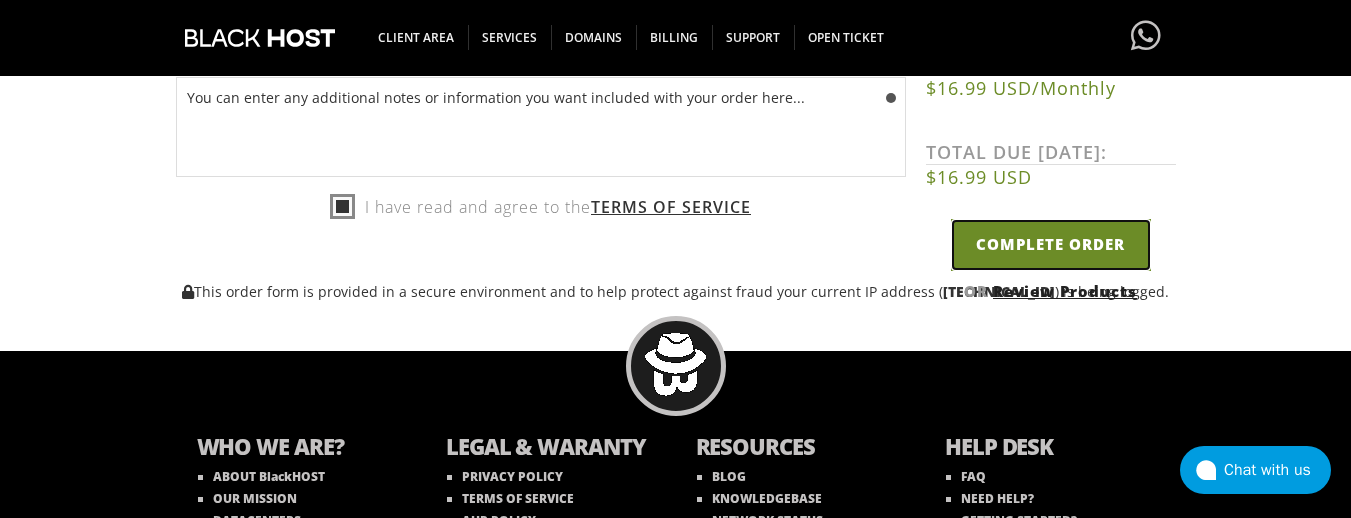 click on "Complete Order" at bounding box center (1051, 244) 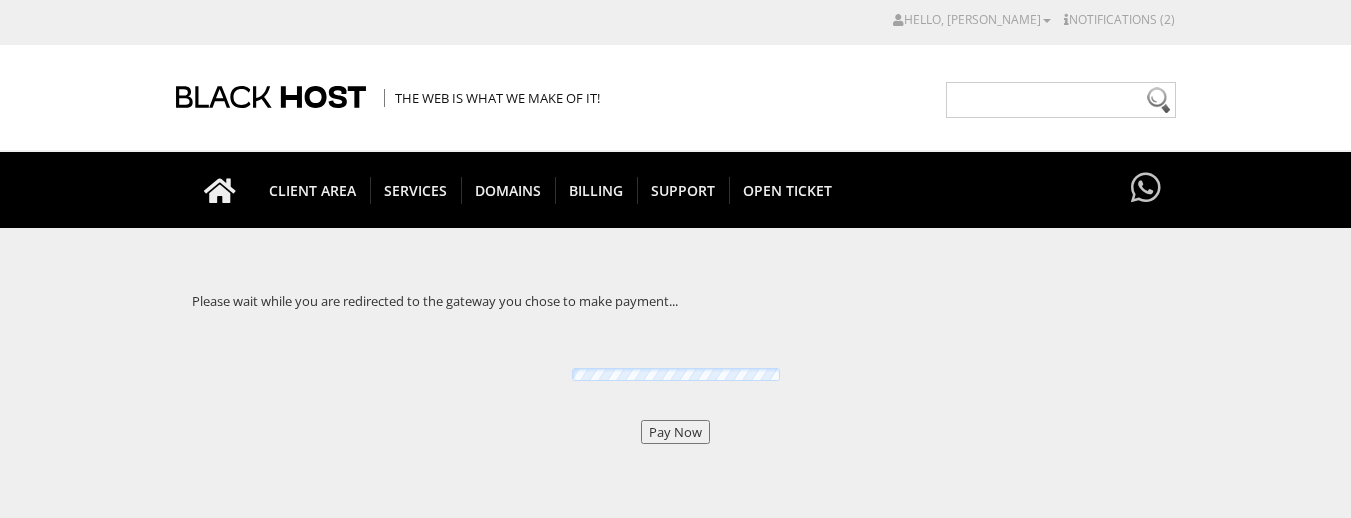 scroll, scrollTop: 0, scrollLeft: 0, axis: both 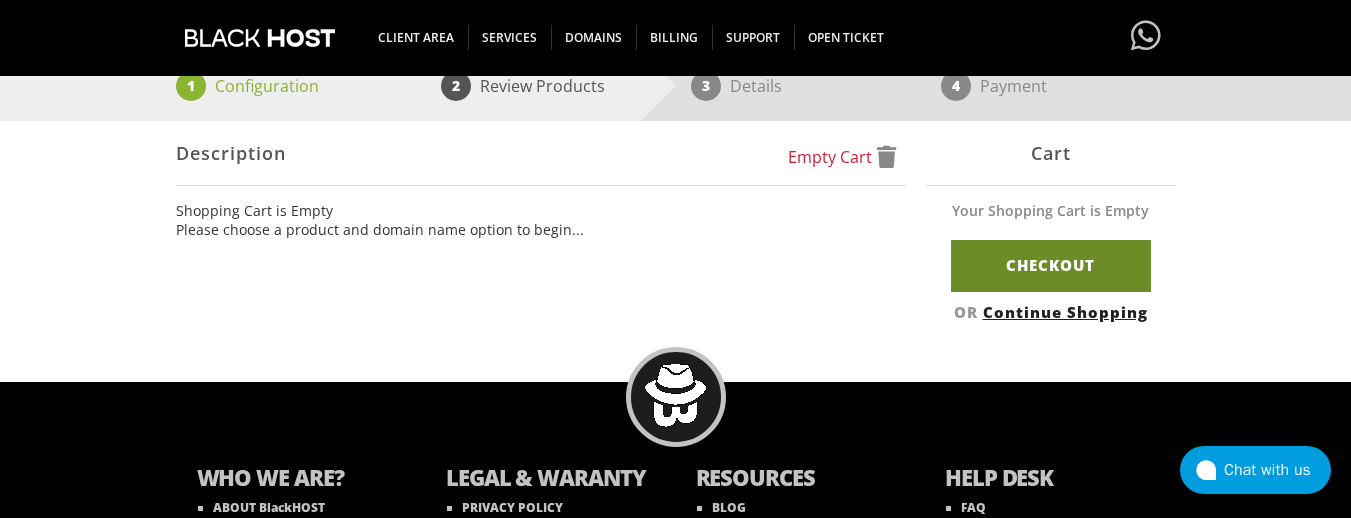 click on "Checkout" at bounding box center [1051, 265] 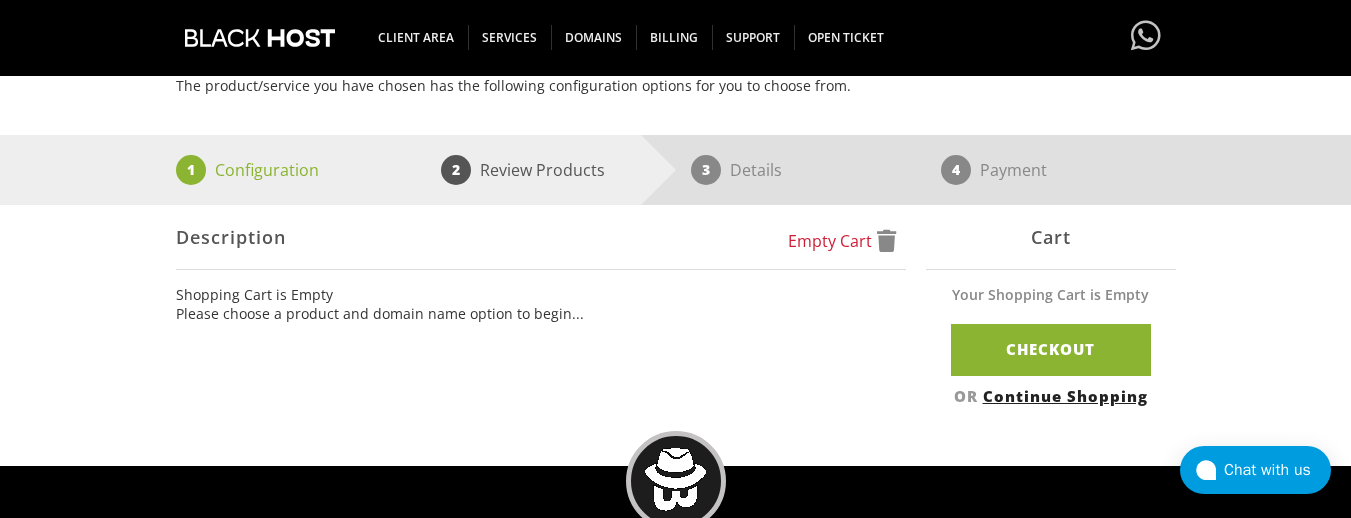 scroll, scrollTop: 300, scrollLeft: 0, axis: vertical 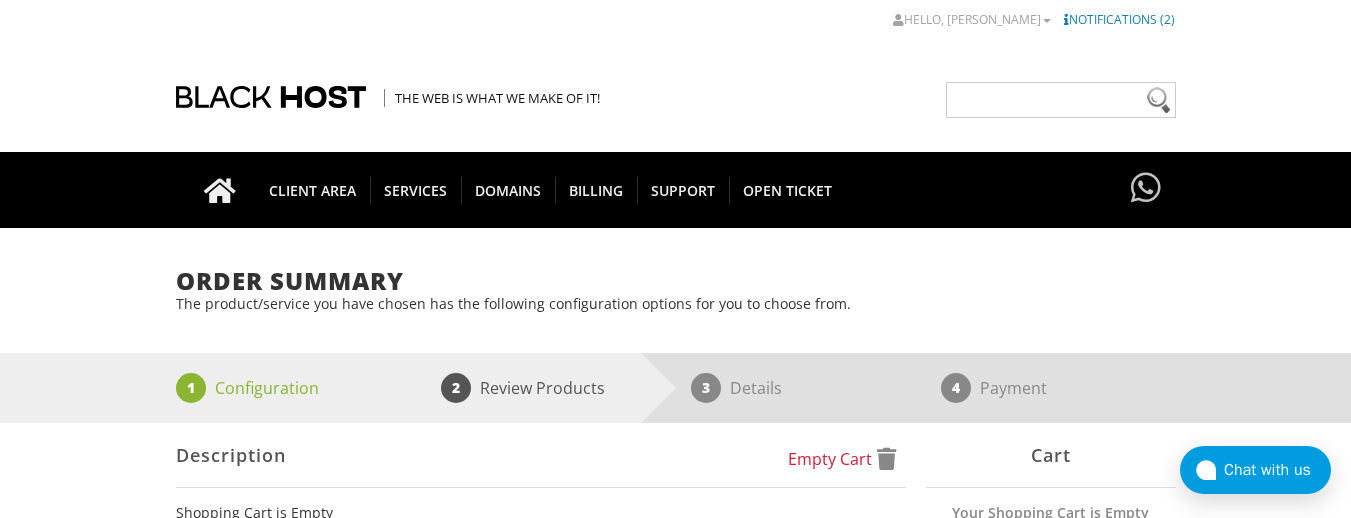 click on "Notifications (2)" at bounding box center [1119, 19] 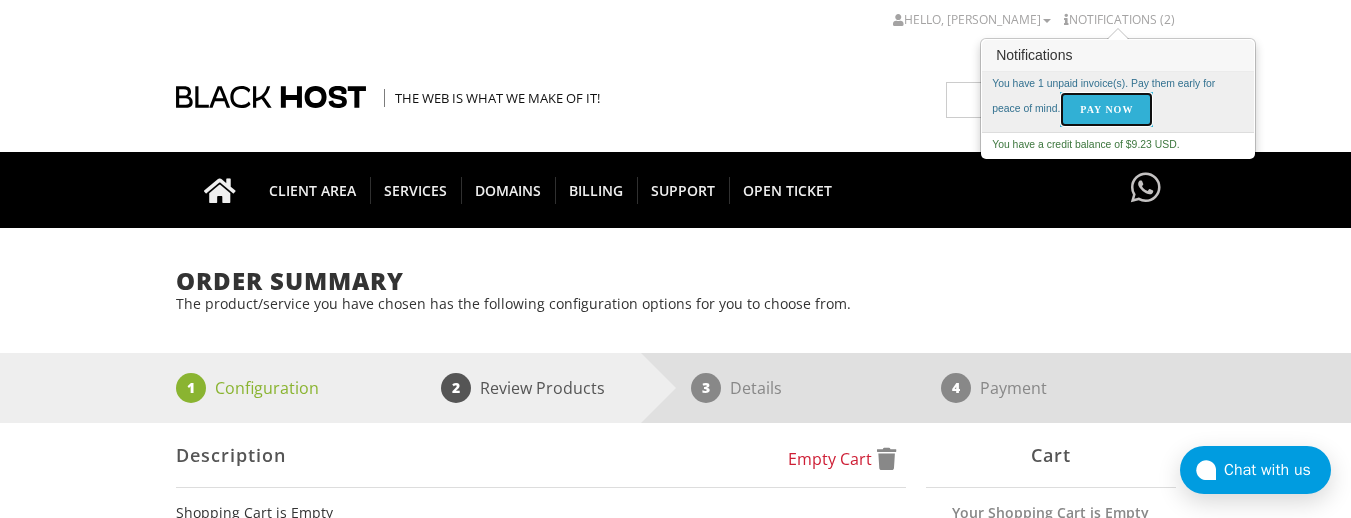 click on "Pay Now" at bounding box center [1106, 109] 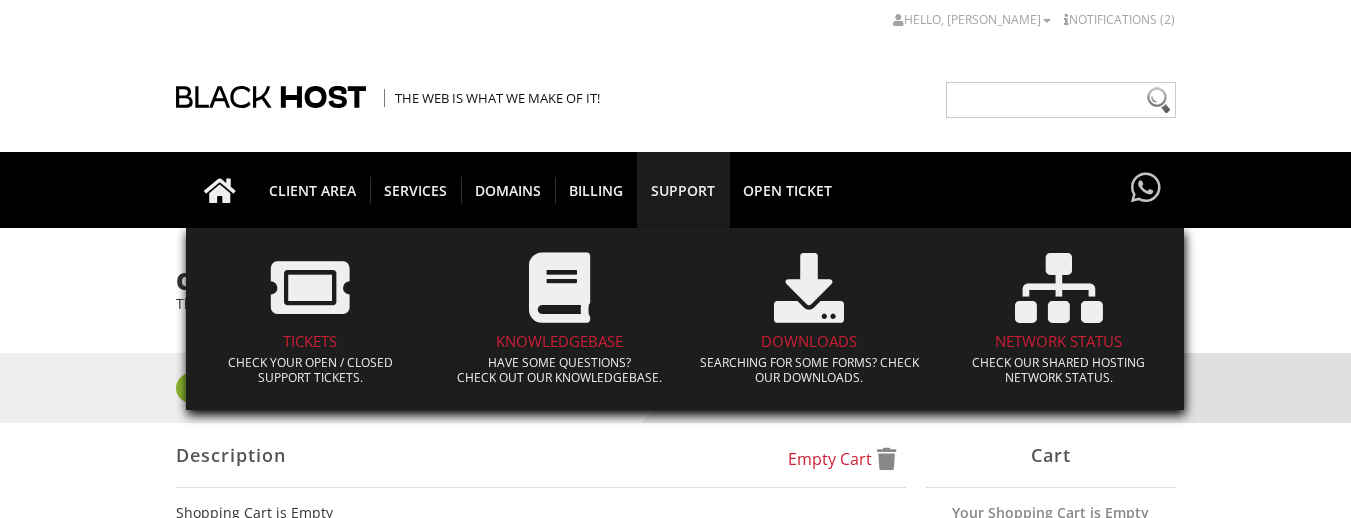 scroll, scrollTop: 0, scrollLeft: 0, axis: both 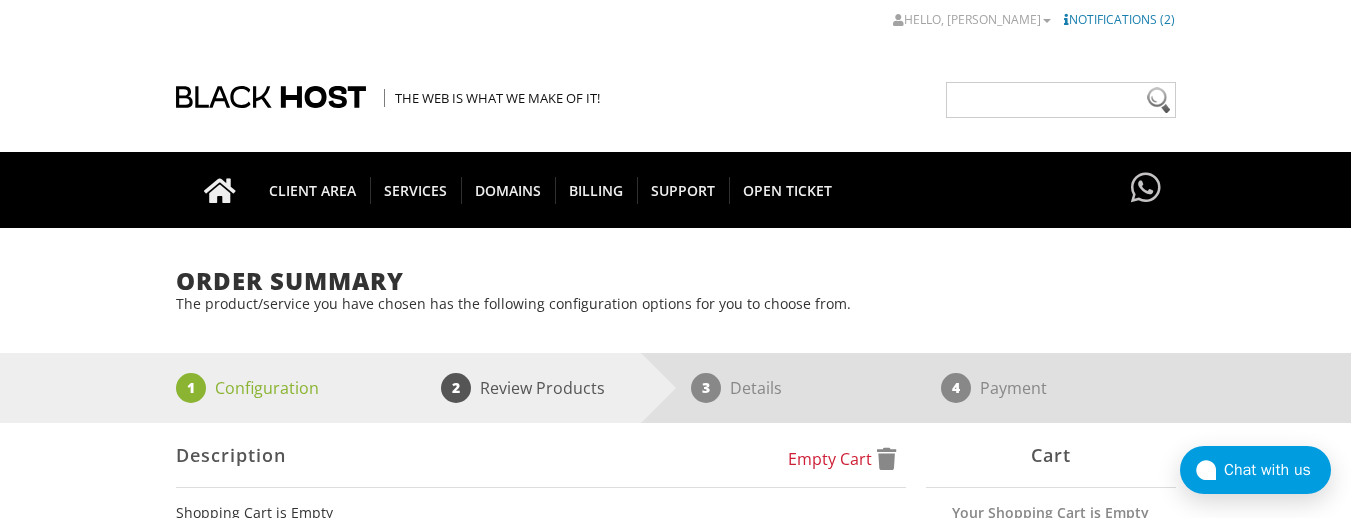 click on "Notifications (2)" at bounding box center (1119, 19) 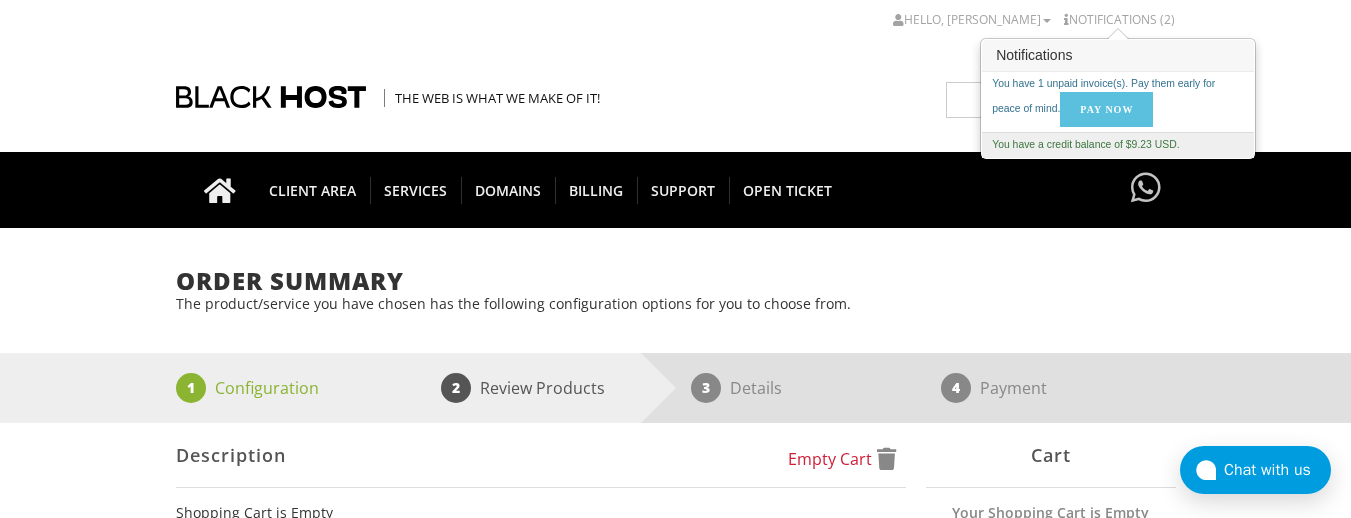click on "You have a credit balance of $9.23 USD." at bounding box center [1118, 145] 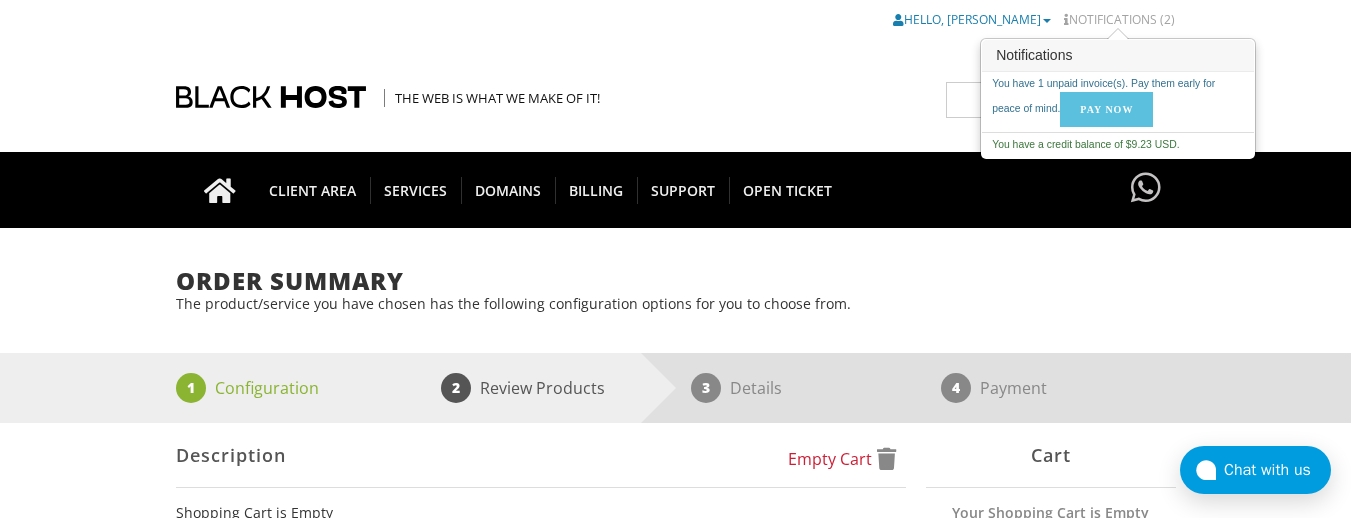 click on "Hello, [PERSON_NAME]" at bounding box center [972, 19] 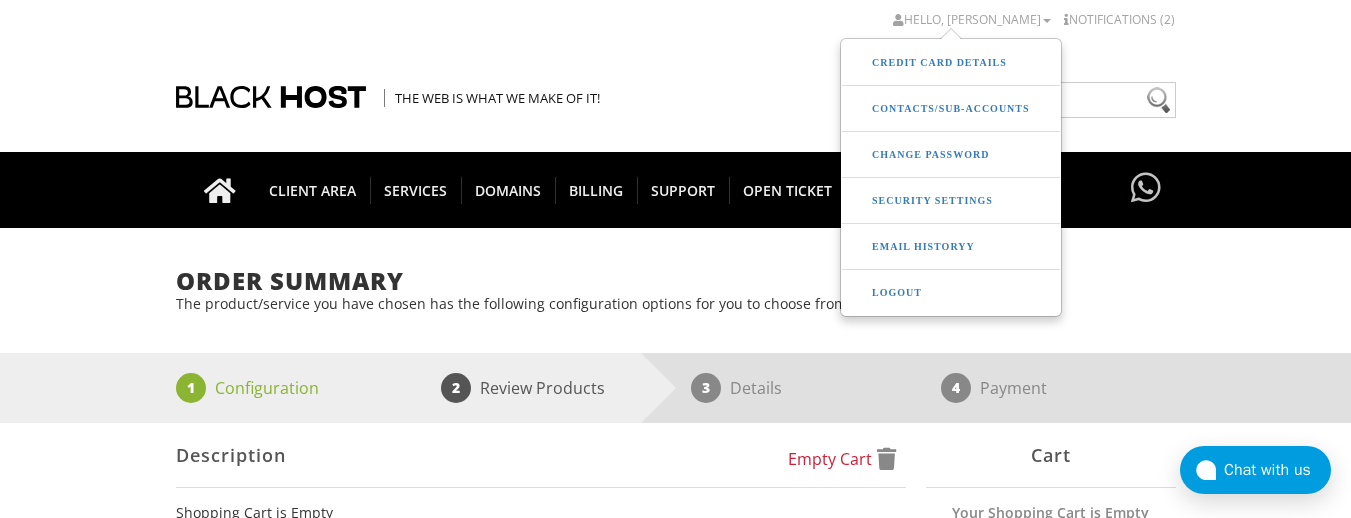 click on "The Web is what we make of it!" at bounding box center [676, 97] 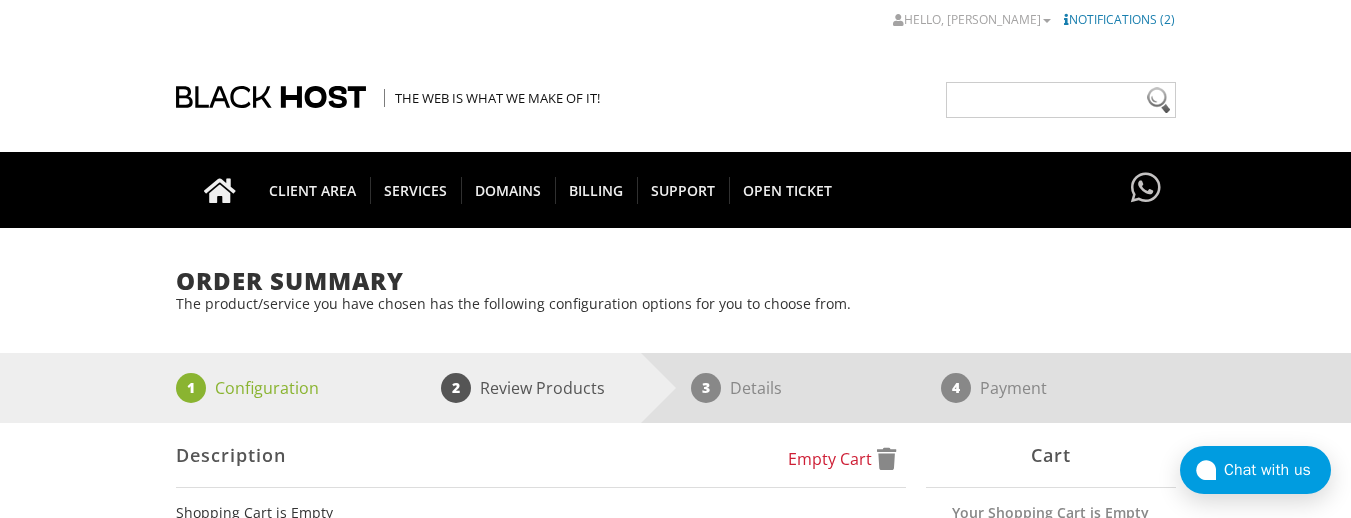 click on "Notifications (2)" at bounding box center (1119, 19) 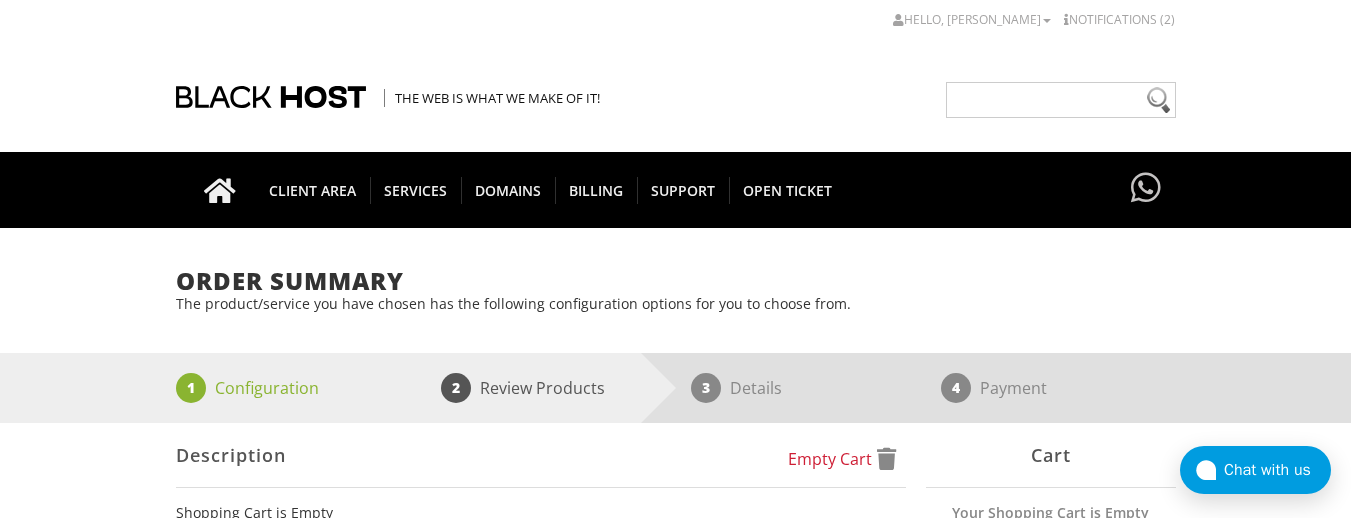 click on "CAD
CHF
EUR
GBP
JPY
MKD
RUB
USD
Hello, [PERSON_NAME]
Credit Card Details
Contacts/Sub-Accounts
Change Password
Security Settings
Email Historyy
Logout
Notifications (2)
You have 1 unpaid invoice(s). Pay them early for peace of mind.
Pay Now
You have a credit balance of $9.23 USD.
Logout" at bounding box center (675, 485) 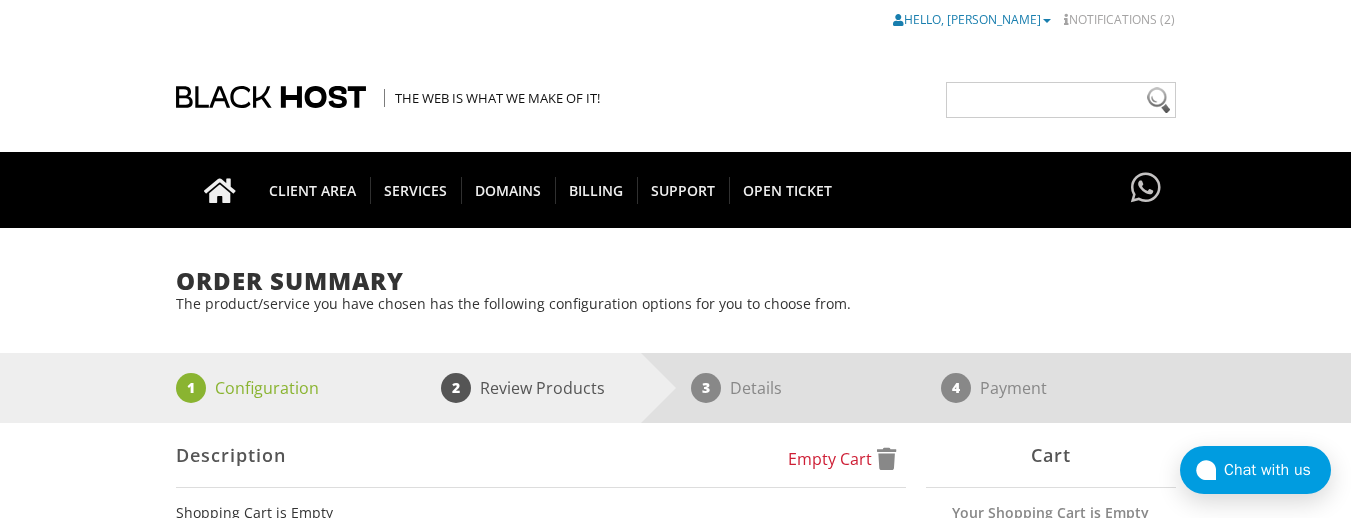 click on "Hello, [PERSON_NAME]" at bounding box center (972, 19) 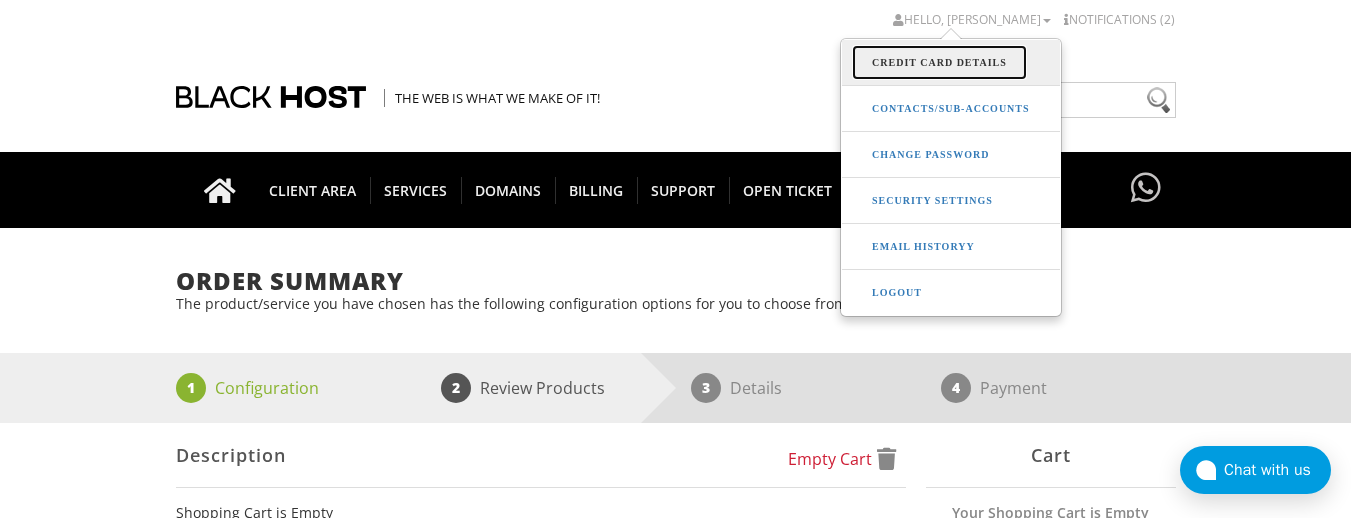 click on "Credit Card Details" at bounding box center [939, 62] 